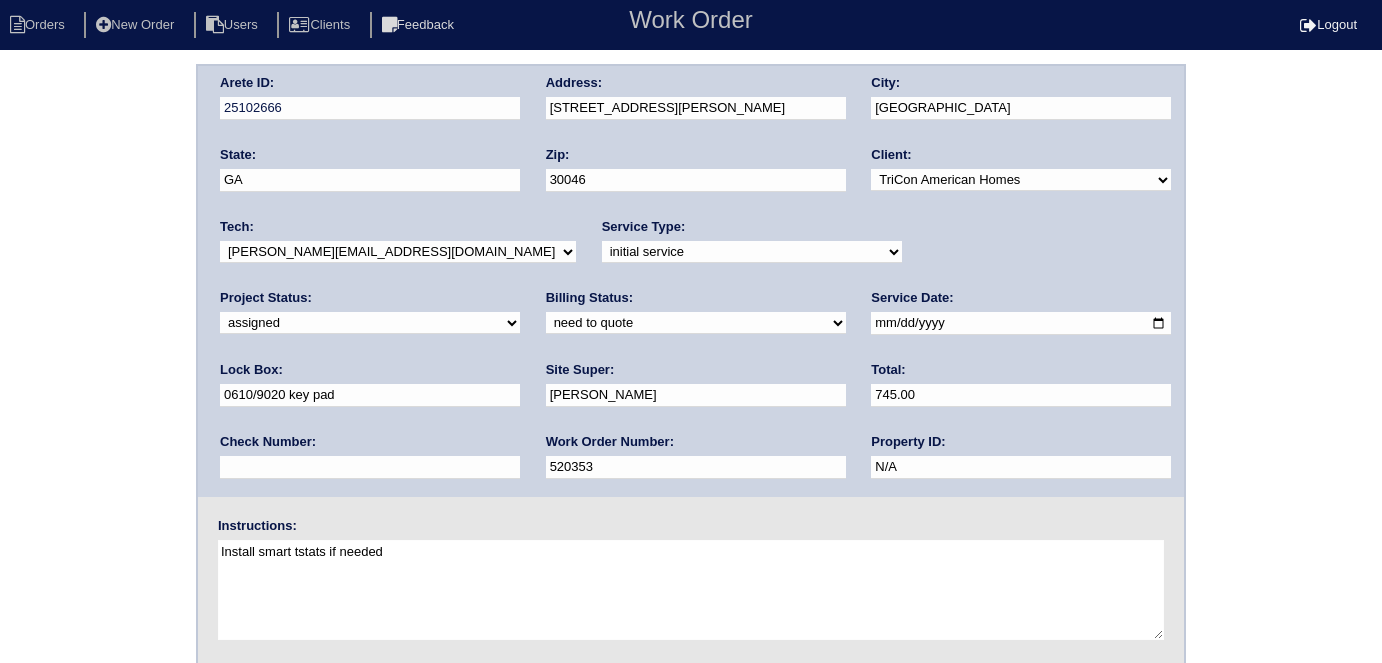 select on "quoted" 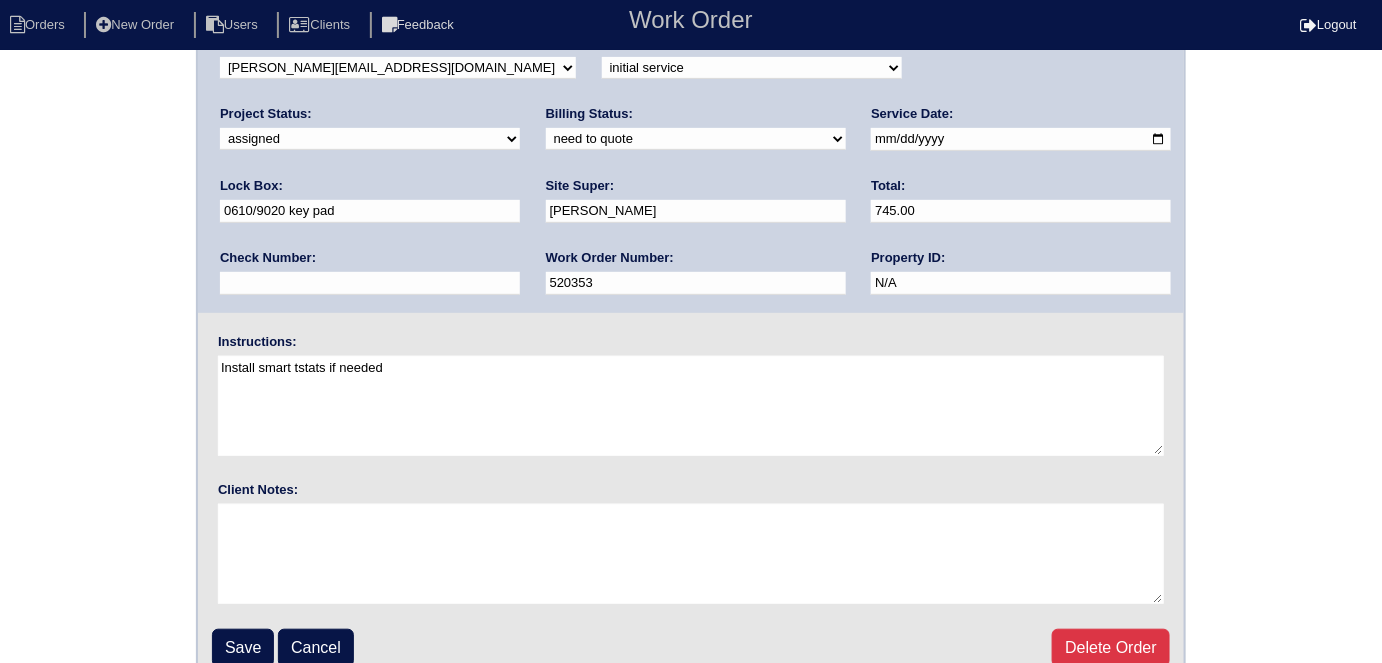 scroll, scrollTop: 205, scrollLeft: 0, axis: vertical 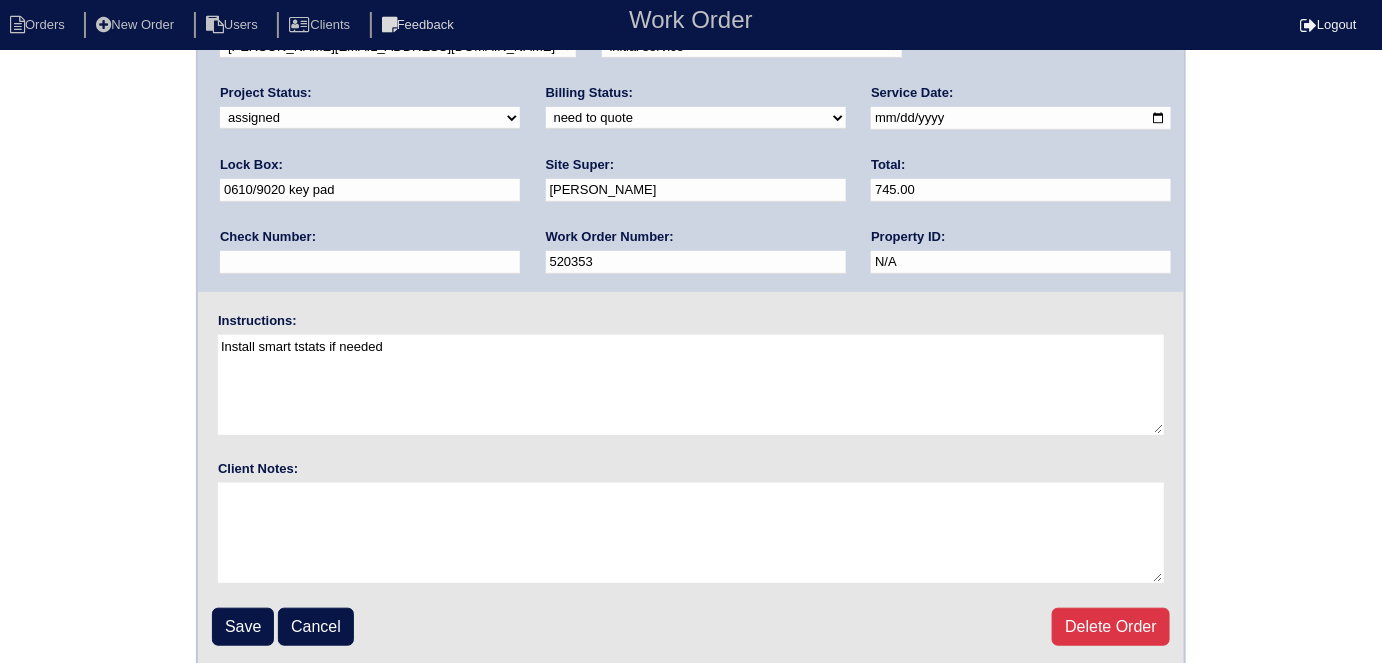 click on "Save" at bounding box center [243, 627] 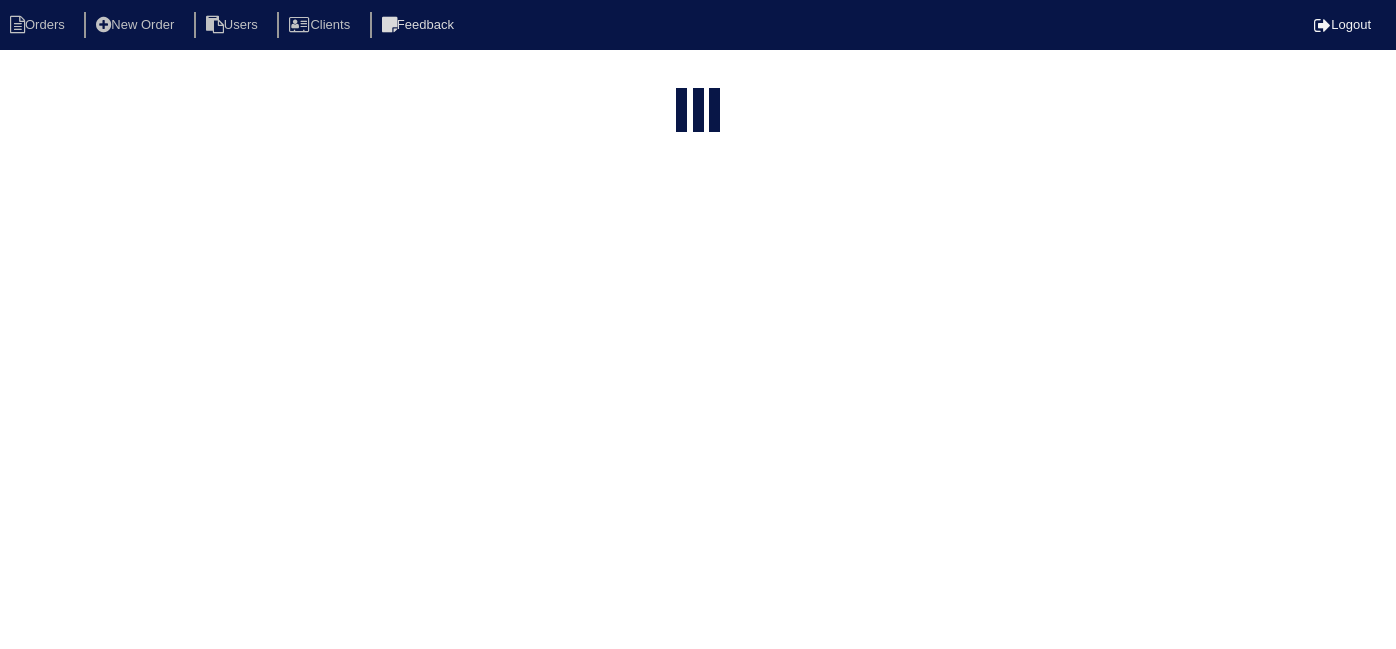 select on "15" 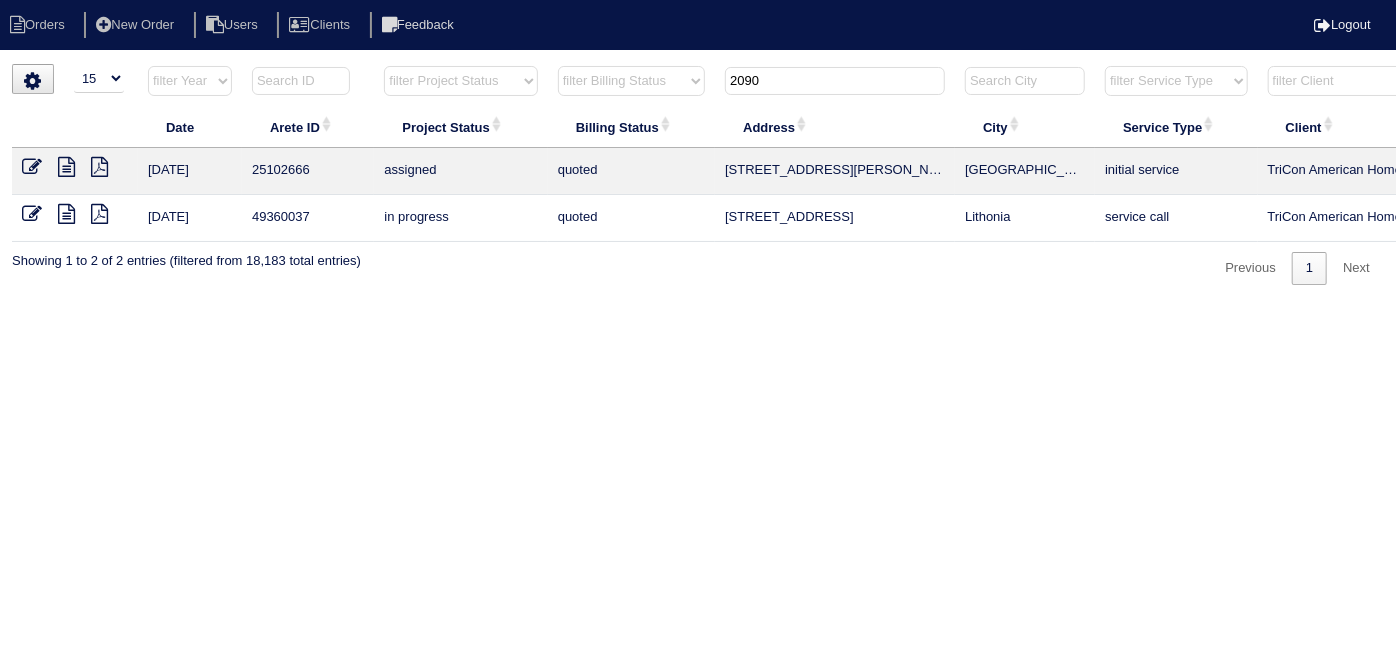 drag, startPoint x: 785, startPoint y: 74, endPoint x: 588, endPoint y: 64, distance: 197.25365 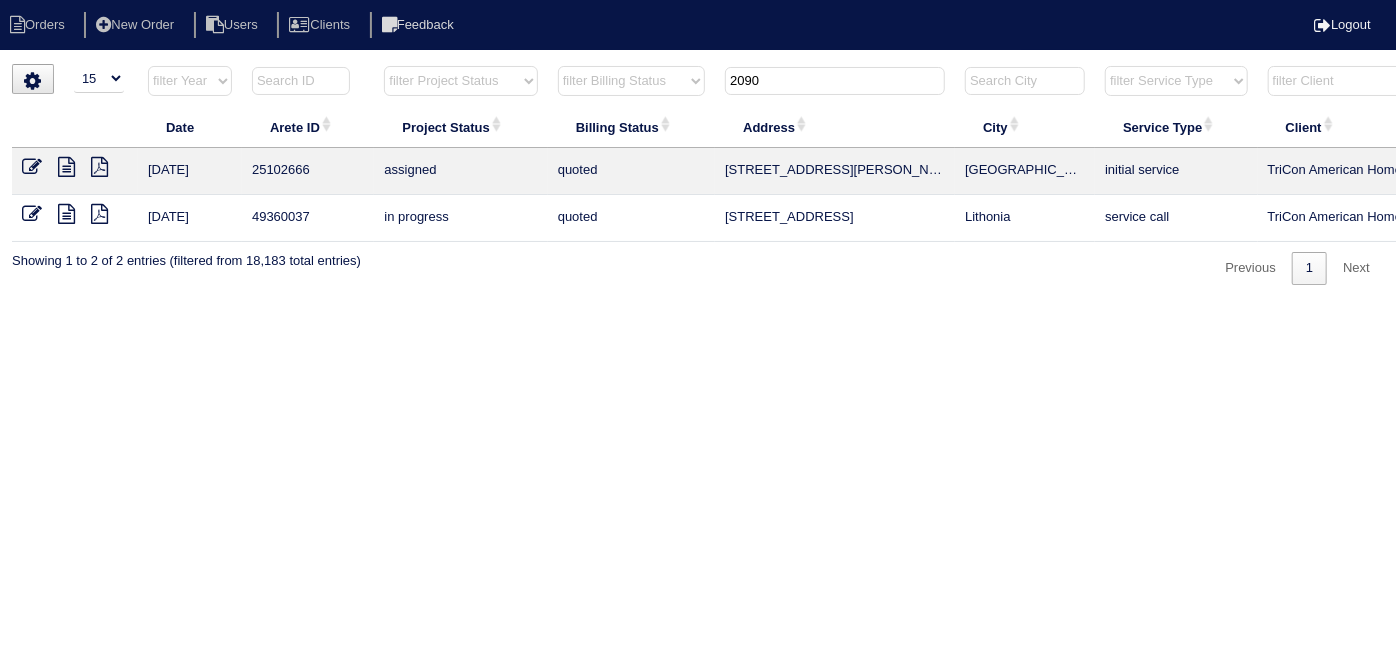 drag, startPoint x: 802, startPoint y: 81, endPoint x: 556, endPoint y: 61, distance: 246.81168 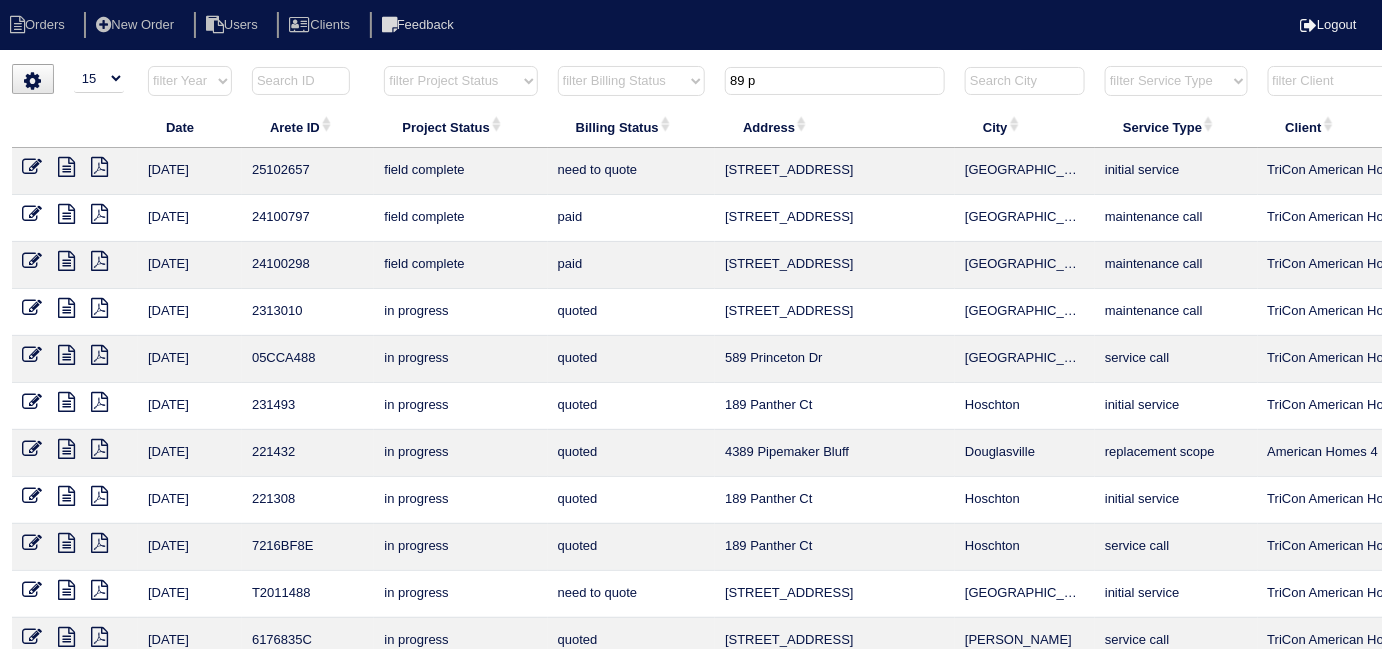 click on "89 p" at bounding box center [835, 81] 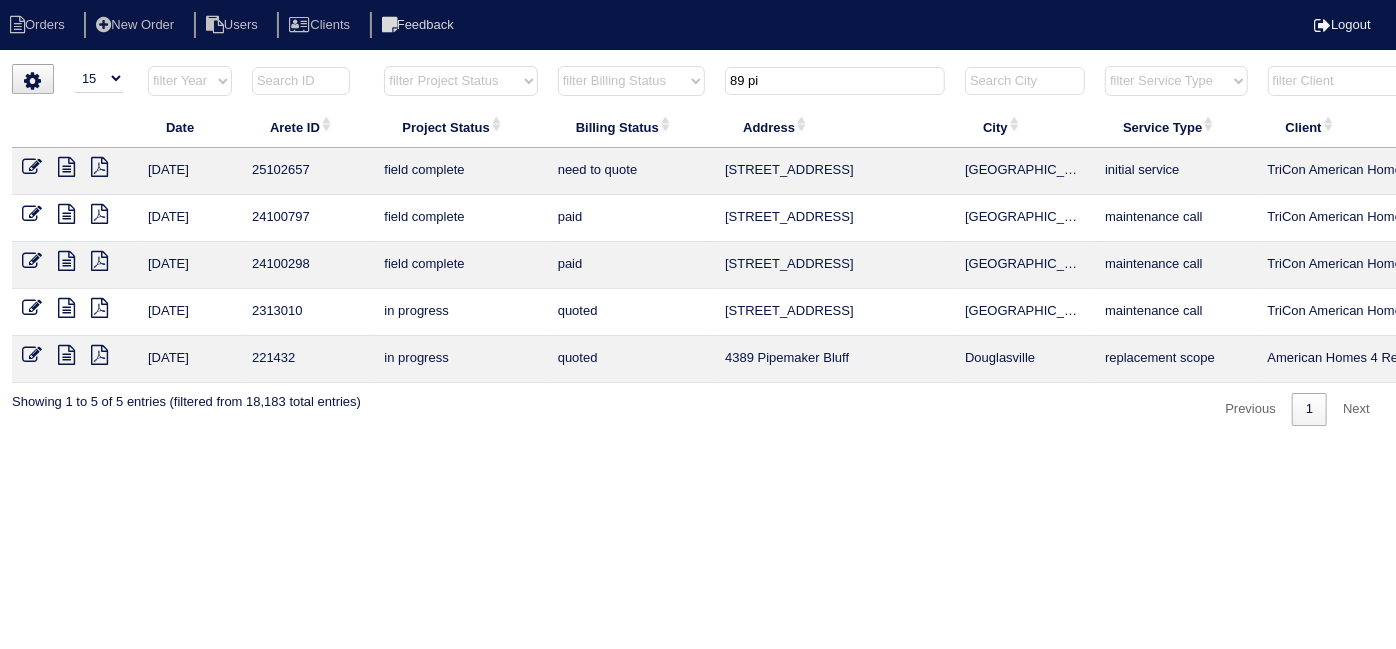 type on "89 pi" 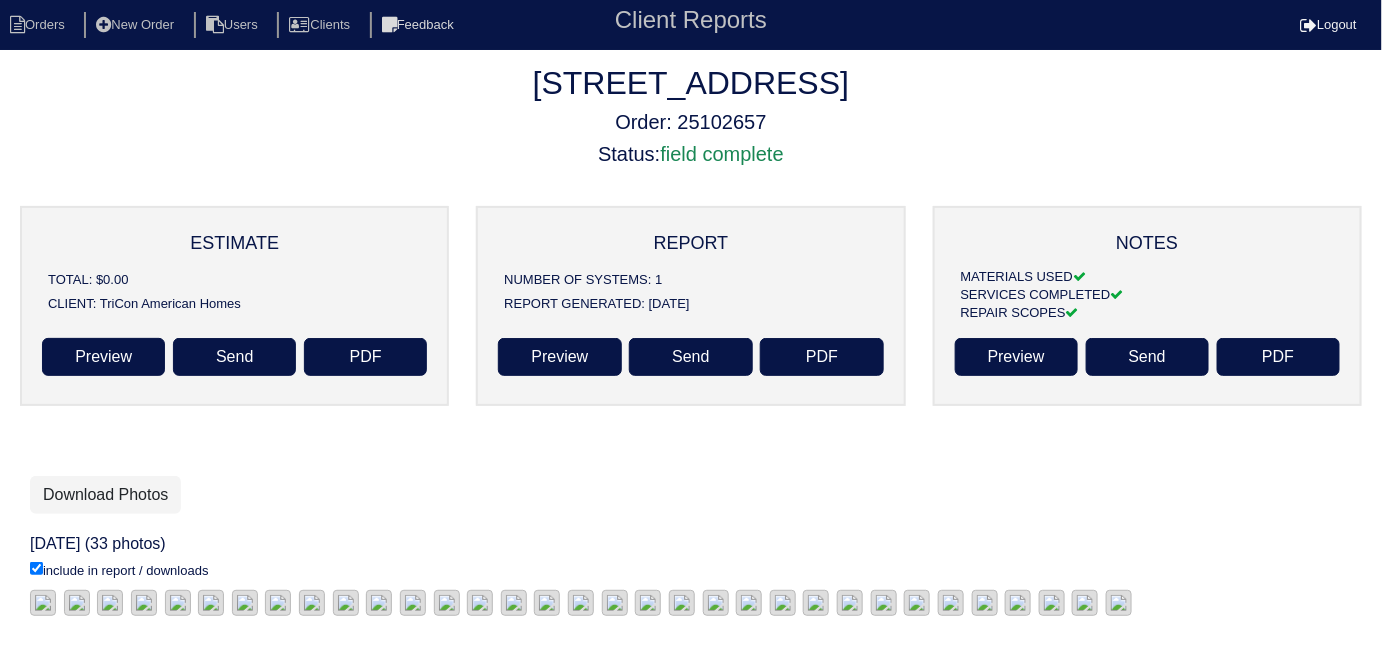 scroll, scrollTop: 15, scrollLeft: 0, axis: vertical 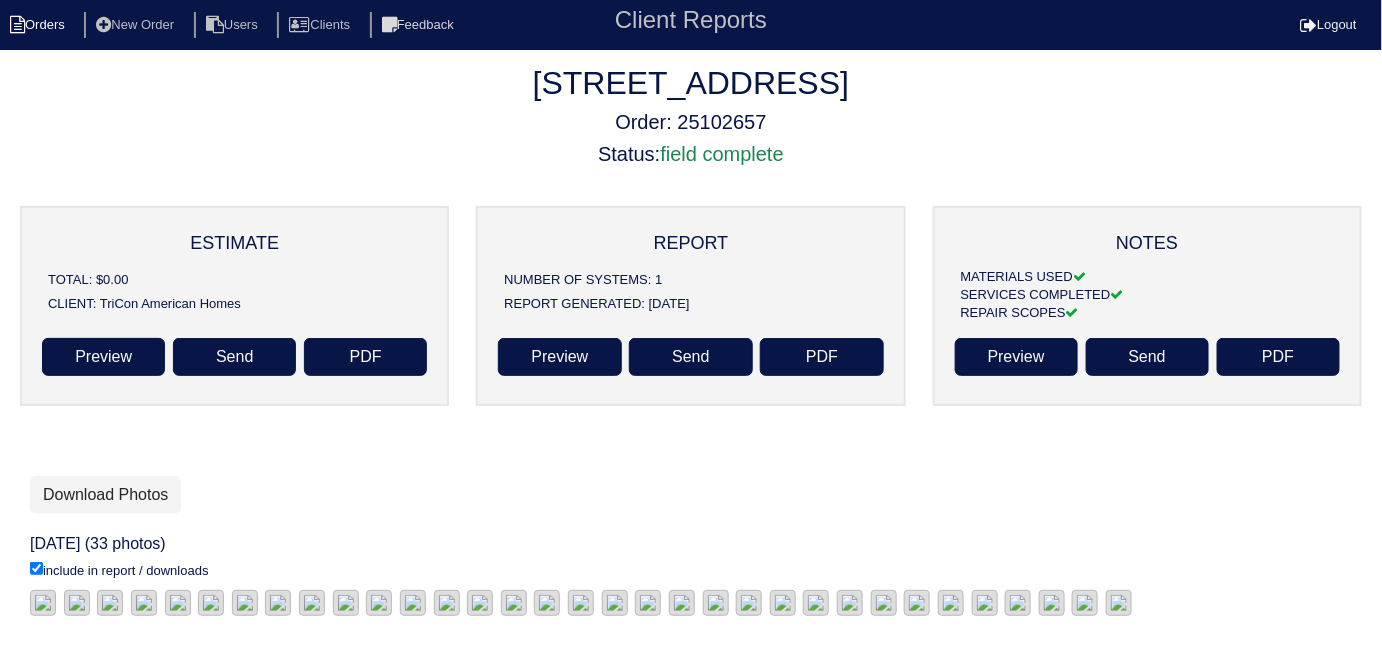 click on "Orders" at bounding box center (40, 25) 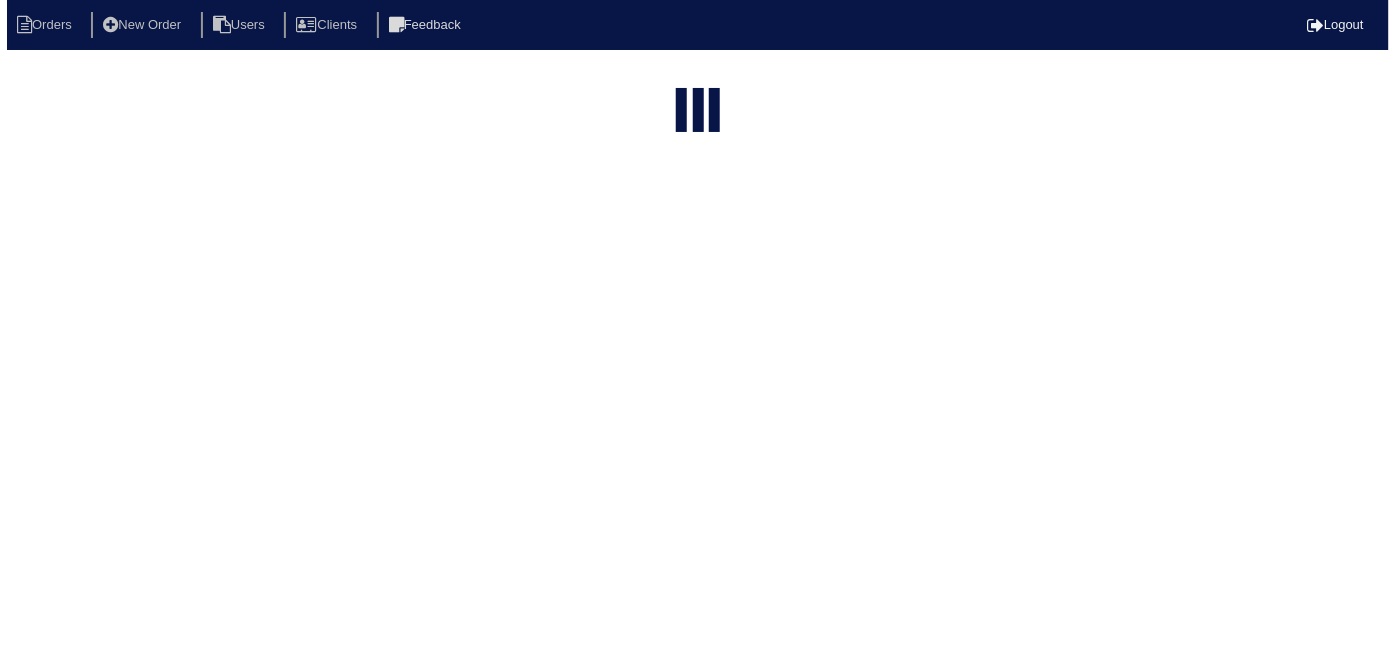 scroll, scrollTop: 0, scrollLeft: 0, axis: both 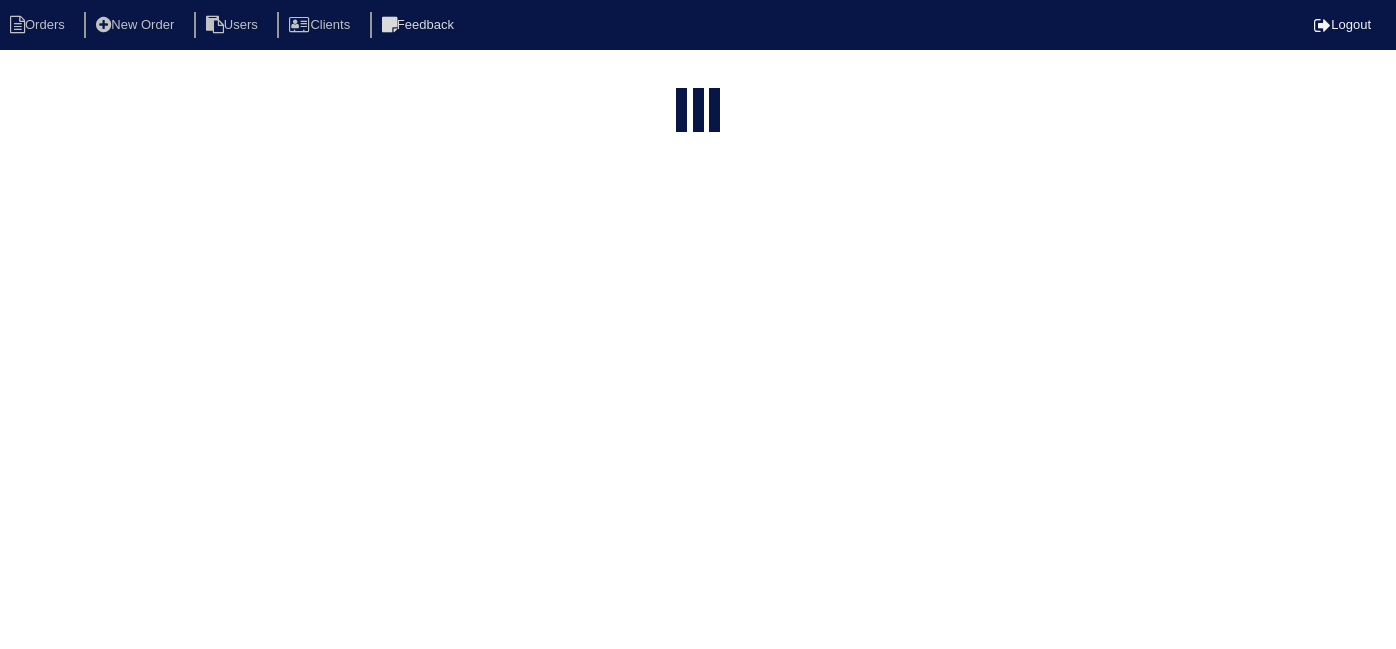 select on "15" 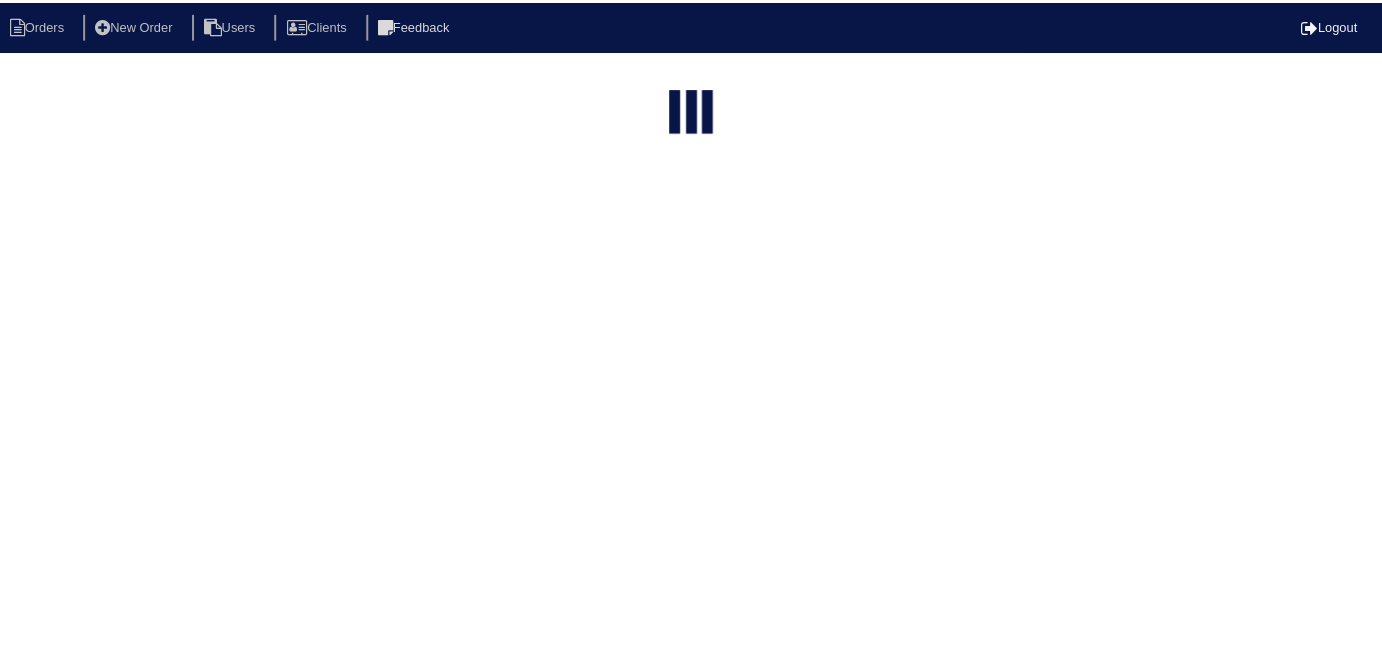 scroll, scrollTop: 0, scrollLeft: 0, axis: both 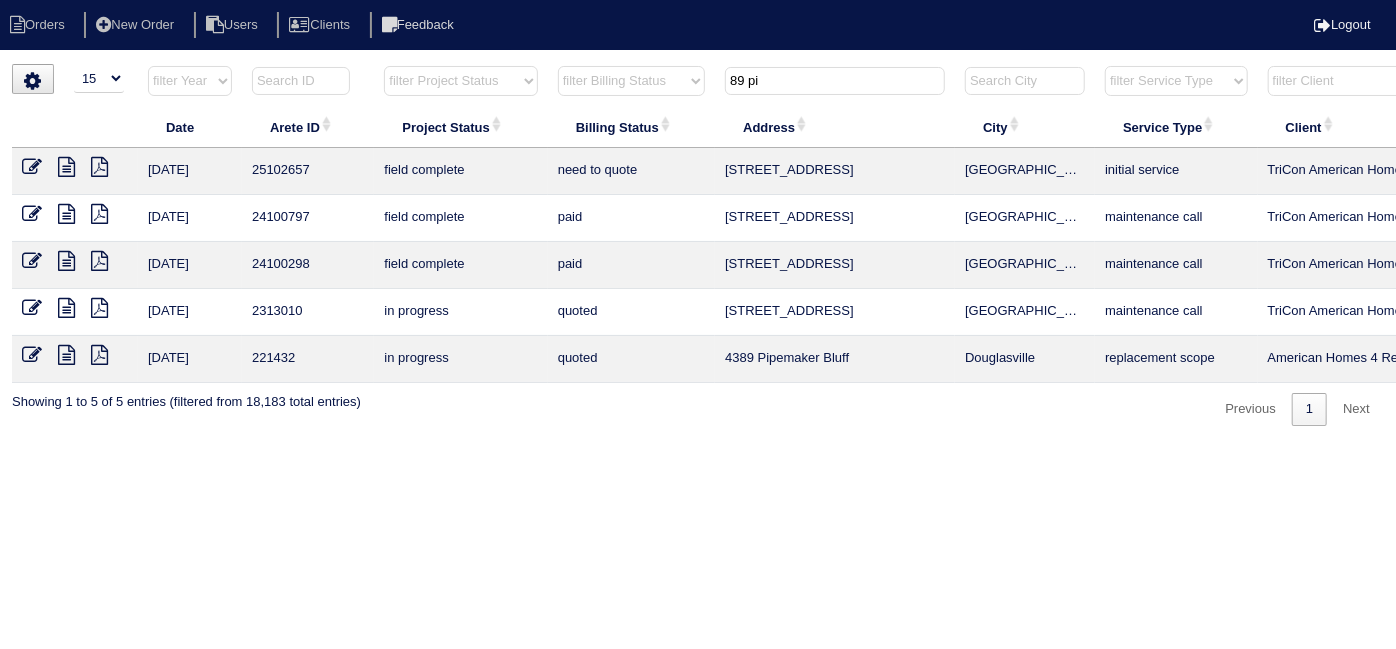 click on "filter Project Status -- Any Project Status -- new order assigned in progress field complete need to schedule admin review archived completed need to approve in quickbooks unknown repairs needed canceled manager review" at bounding box center (460, 81) 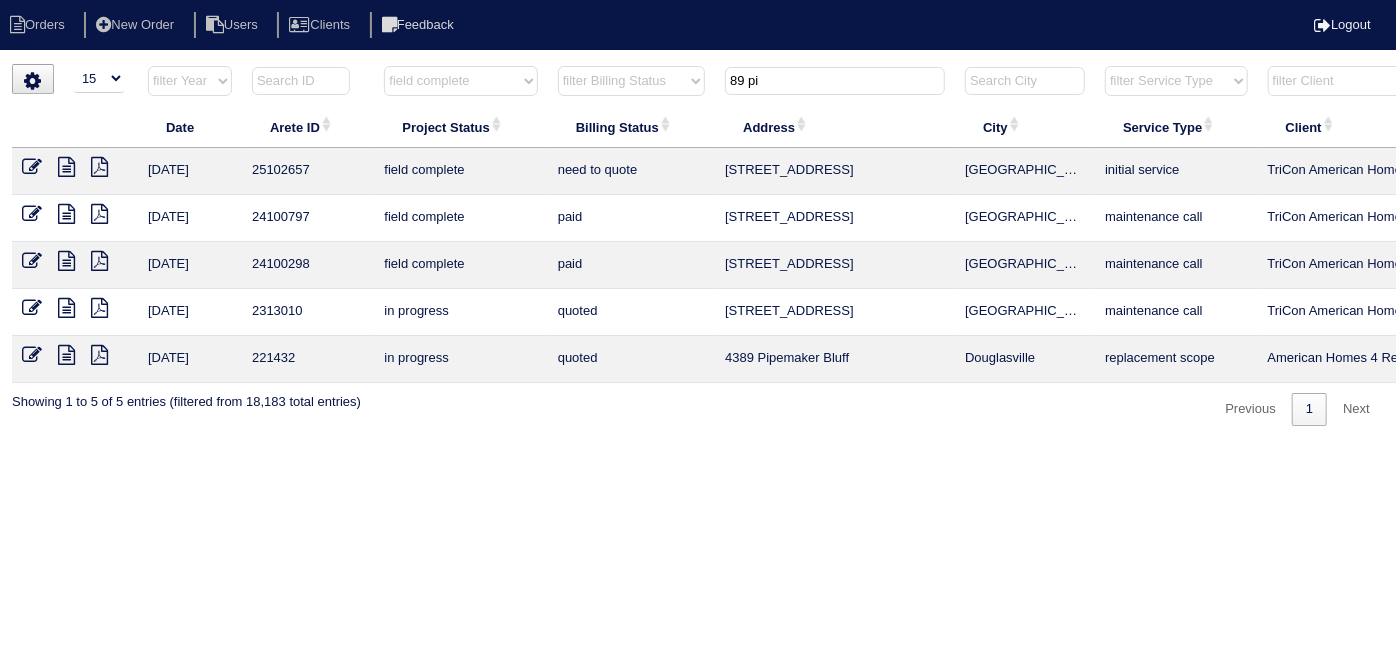 click on "filter Project Status -- Any Project Status -- new order assigned in progress field complete need to schedule admin review archived completed need to approve in quickbooks unknown repairs needed canceled manager review" at bounding box center (460, 81) 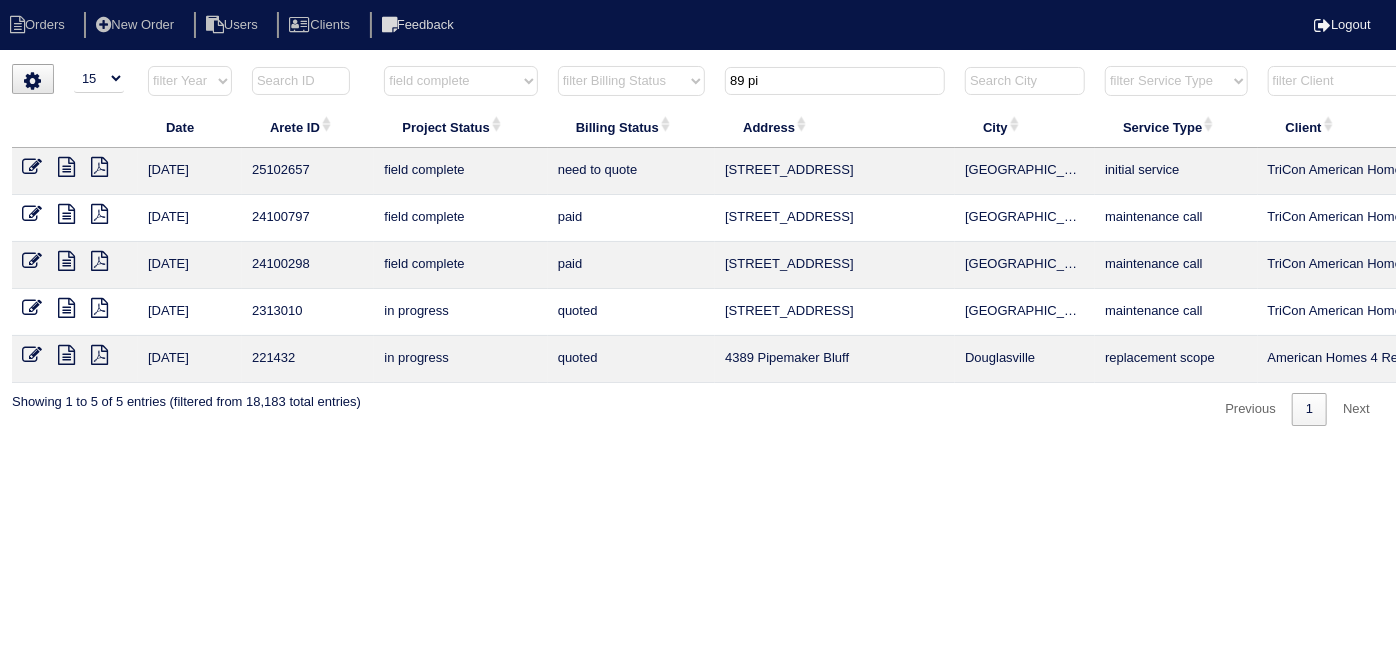 select on "field complete" 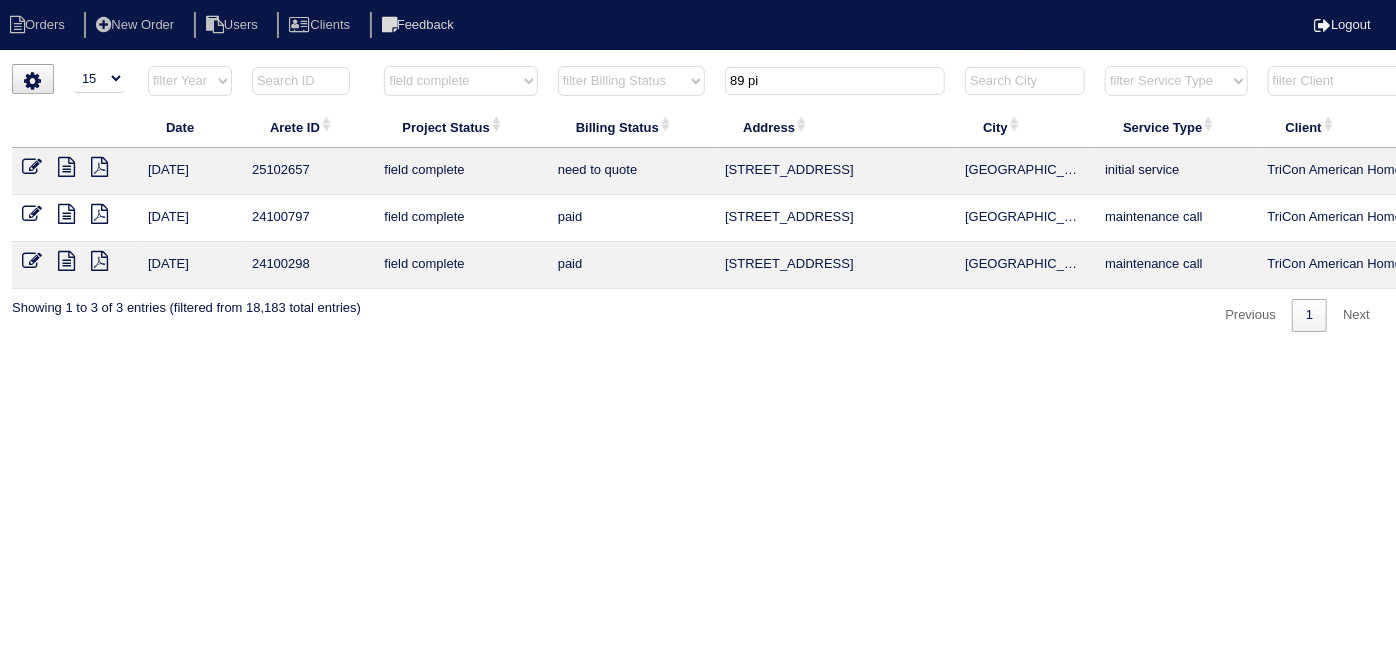 drag, startPoint x: 784, startPoint y: 92, endPoint x: 698, endPoint y: 61, distance: 91.416626 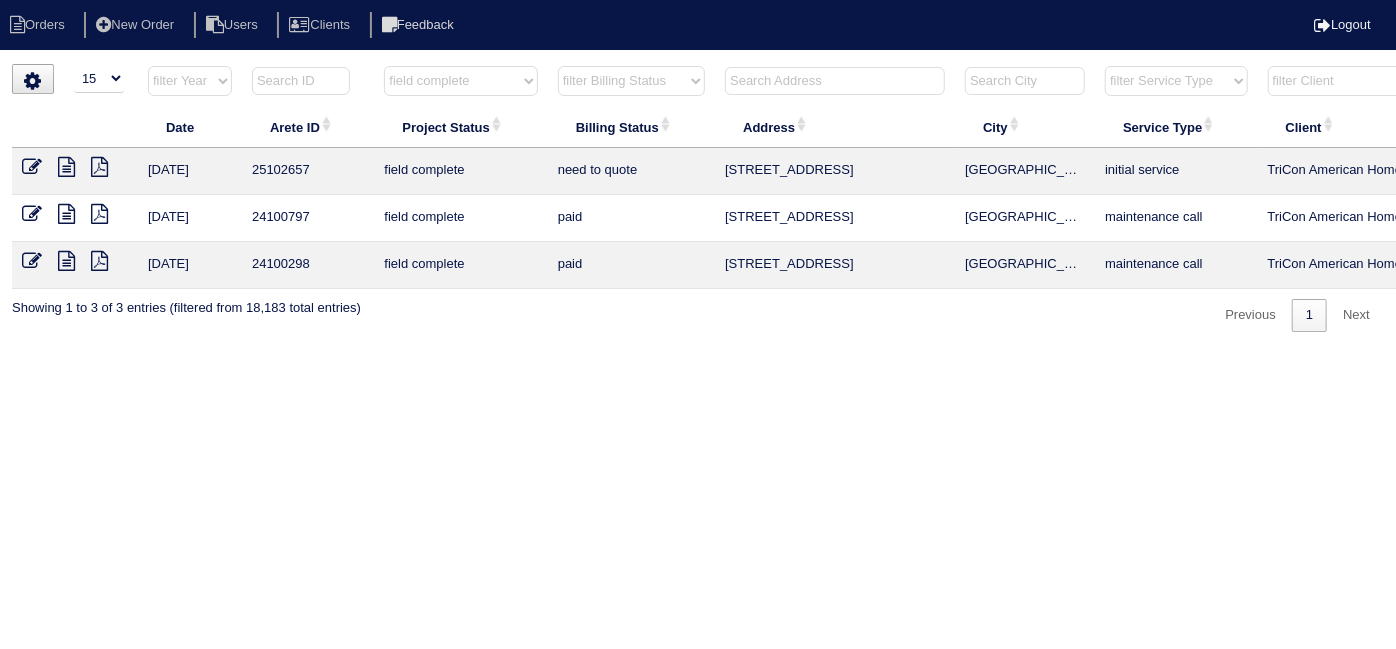 select on "field complete" 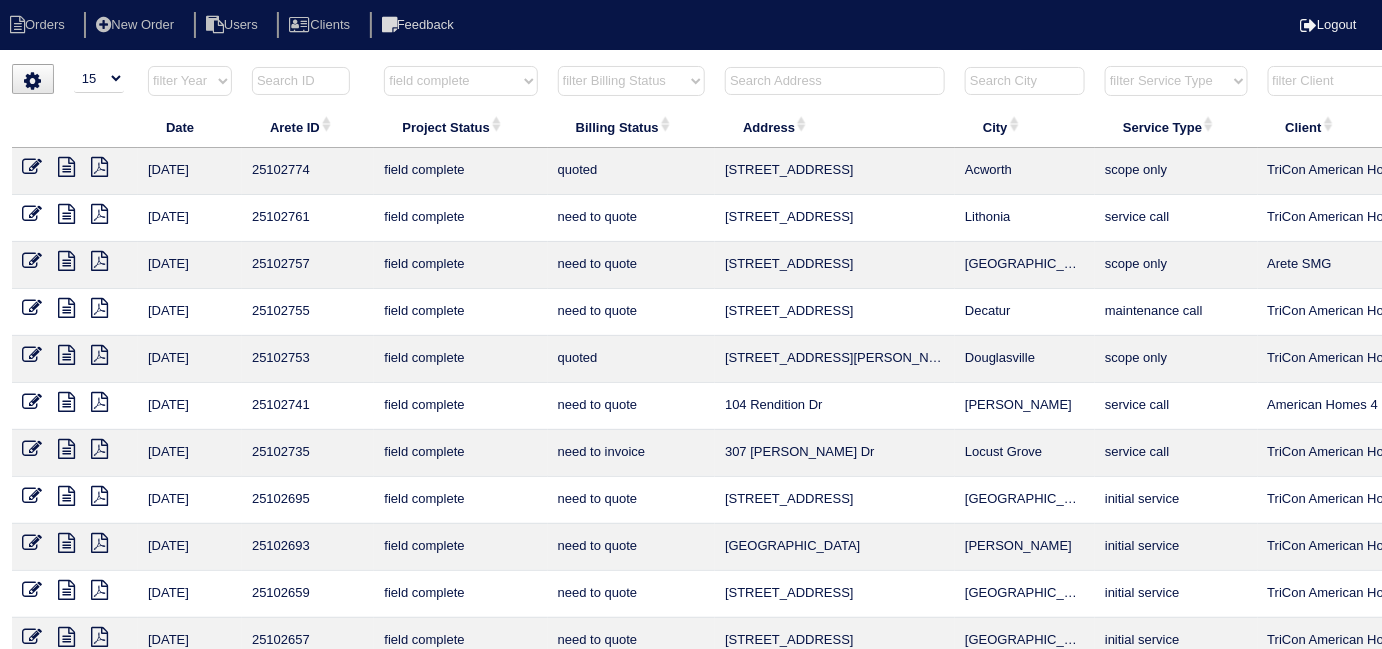 type 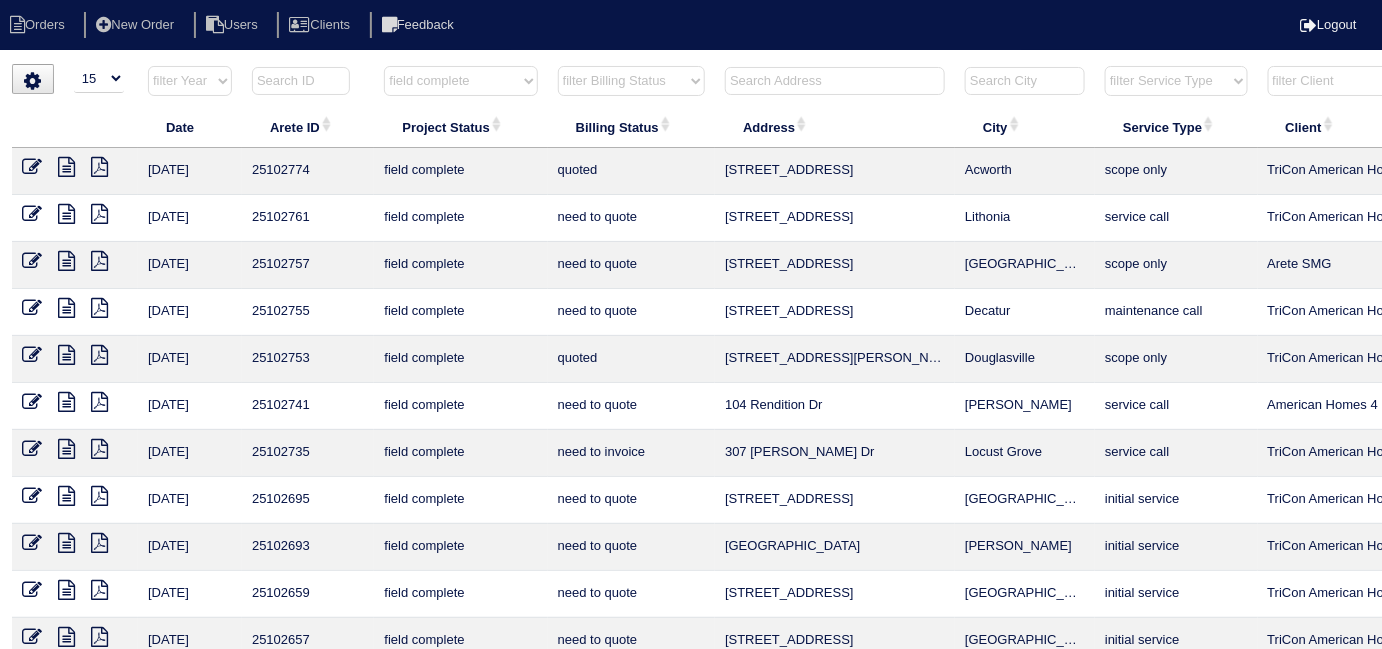 click on "filter Project Status -- Any Project Status -- new order assigned in progress field complete need to schedule admin review archived completed need to approve in quickbooks unknown repairs needed canceled manager review" at bounding box center [460, 81] 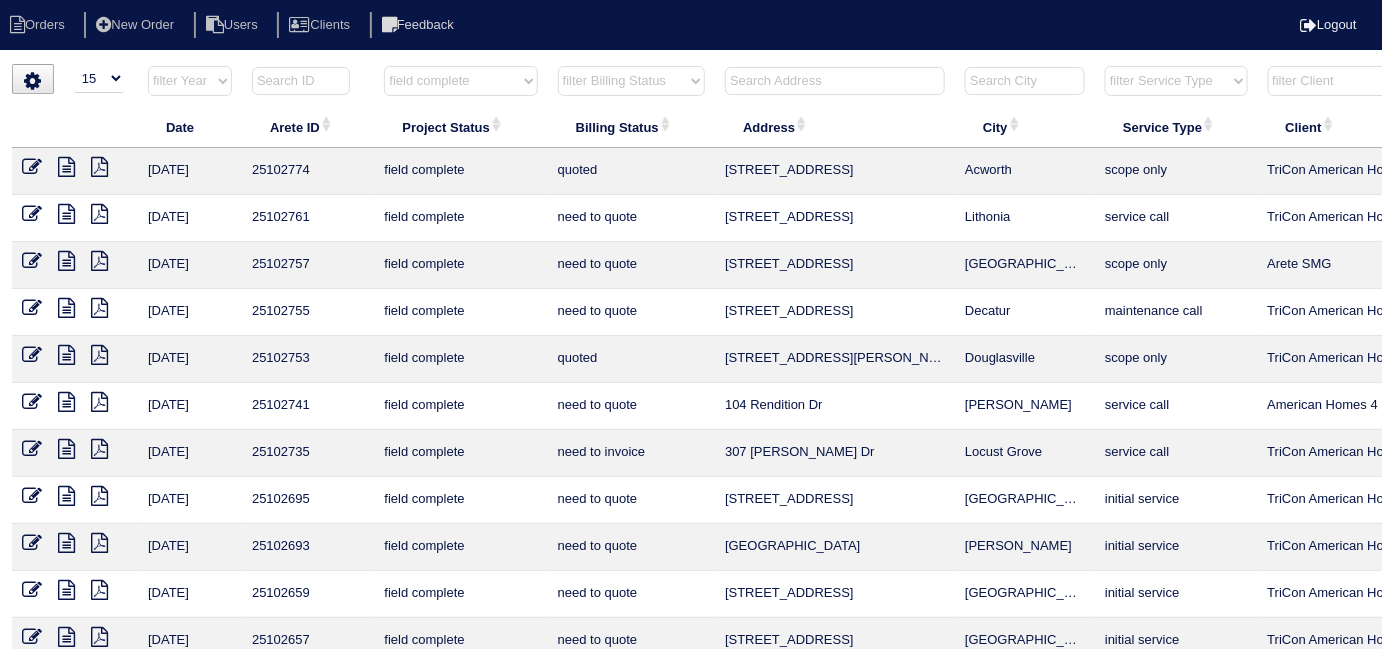 click on "filter Project Status -- Any Project Status -- new order assigned in progress field complete need to schedule admin review archived completed need to approve in quickbooks unknown repairs needed canceled manager review" at bounding box center [460, 81] 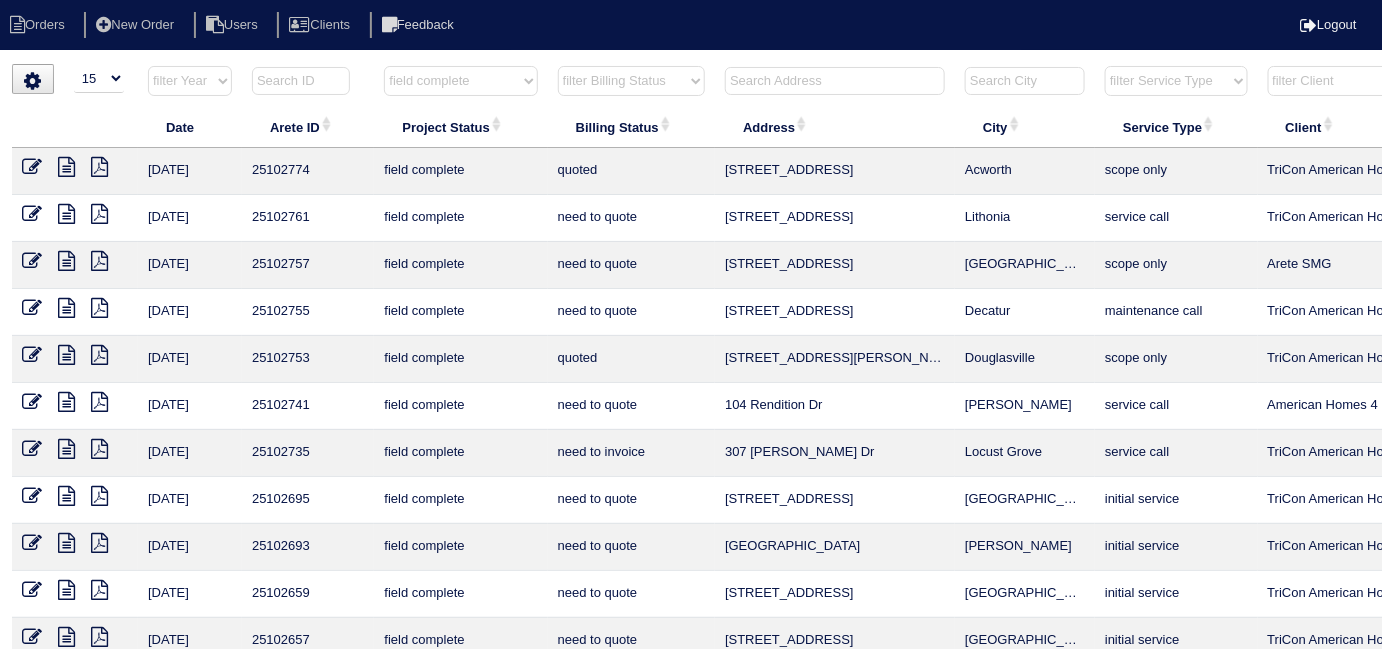 click on "filter Billing Status -- Any Billing Status --  need to quote  quoted  need to invoice  invoiced  paid  warranty  purchase order needed  unknown  in quickbooks" at bounding box center (631, 81) 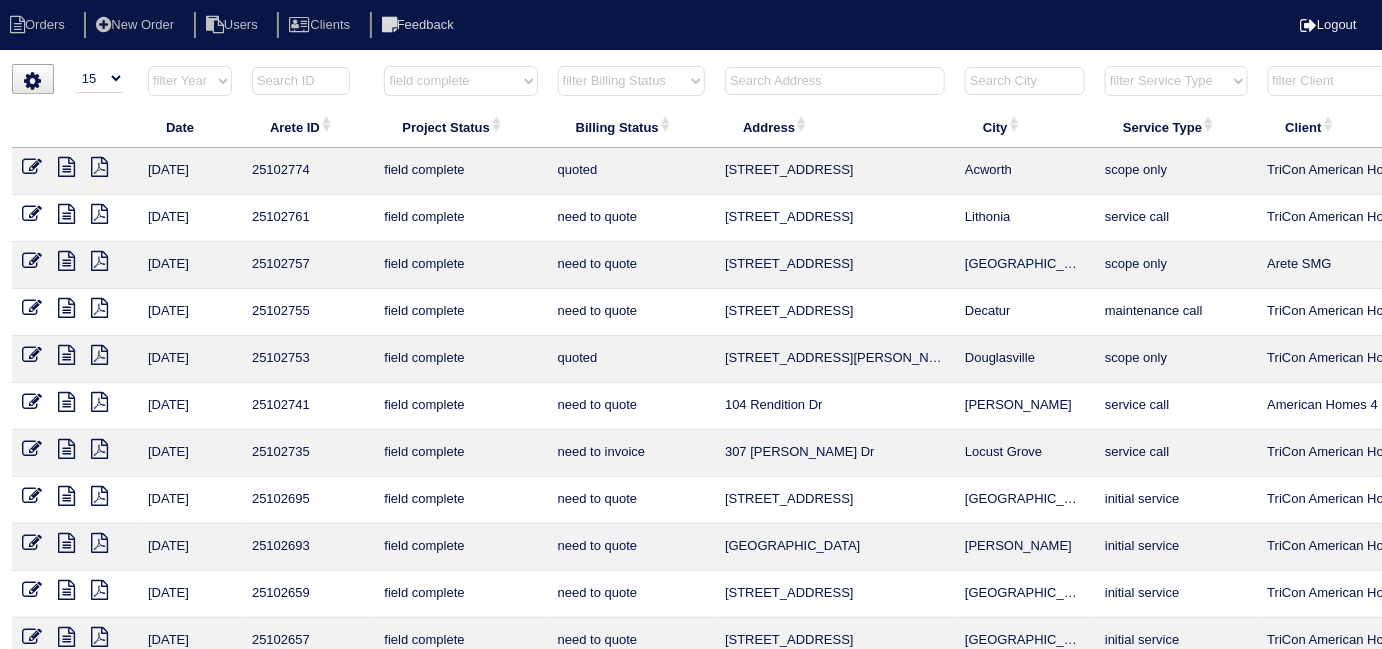 select on "need to quote" 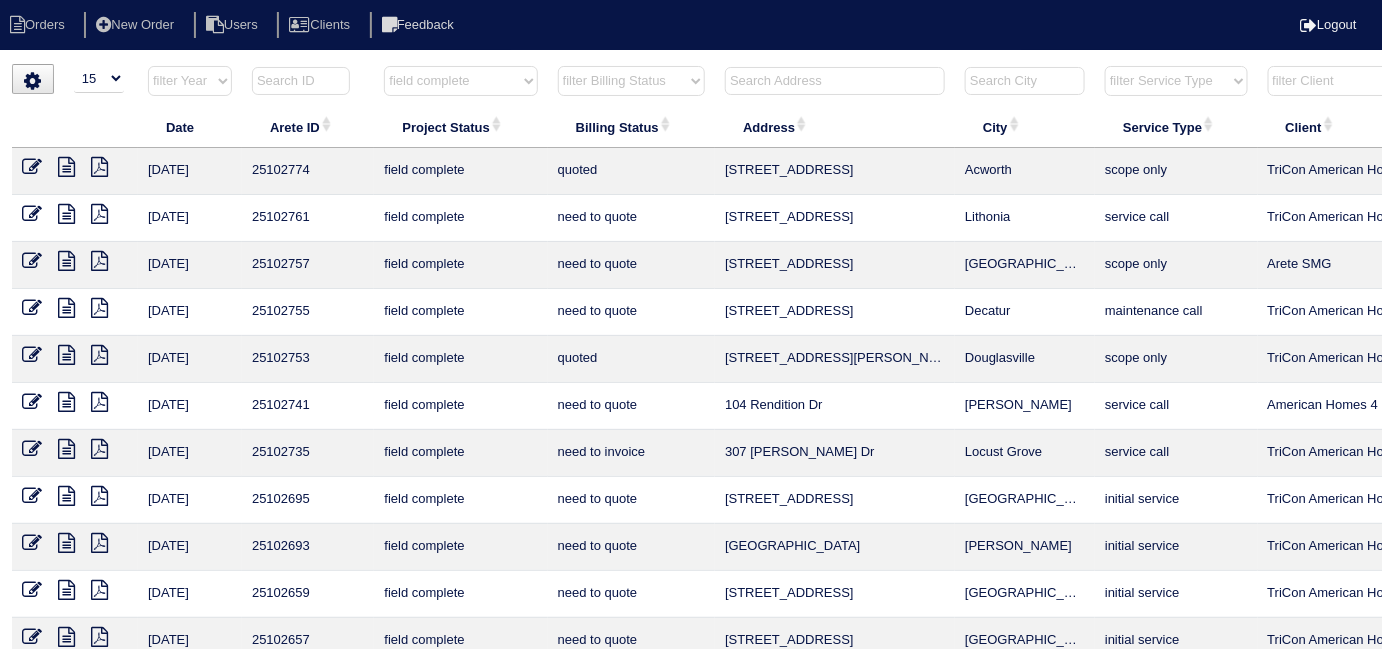 click on "filter Billing Status -- Any Billing Status --  need to quote  quoted  need to invoice  invoiced  paid  warranty  purchase order needed  unknown  in quickbooks" at bounding box center [631, 81] 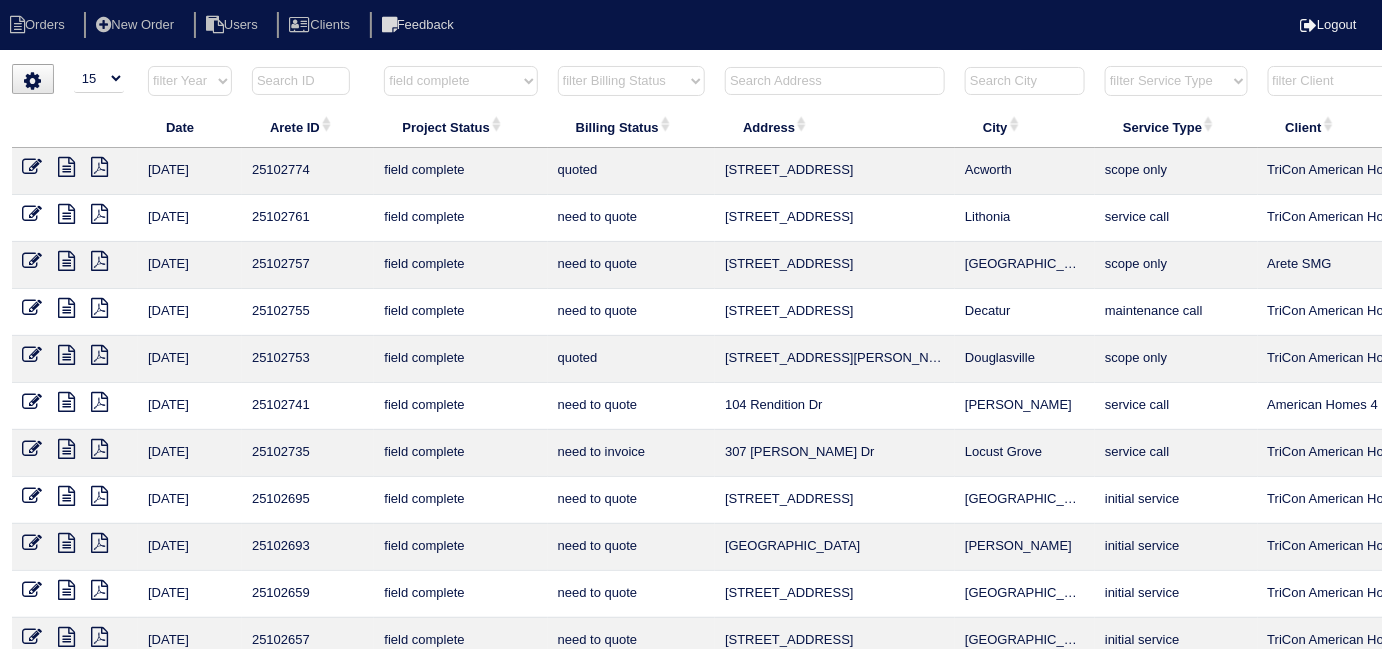 select on "field complete" 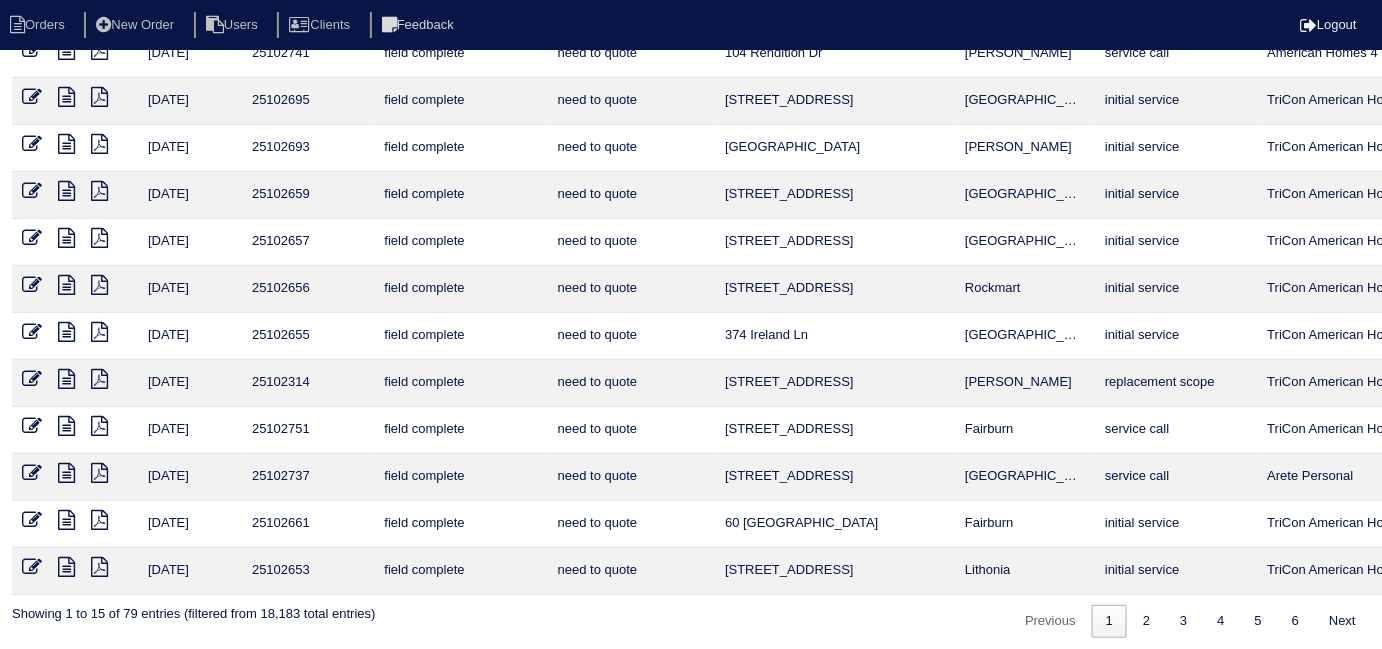 scroll, scrollTop: 260, scrollLeft: 0, axis: vertical 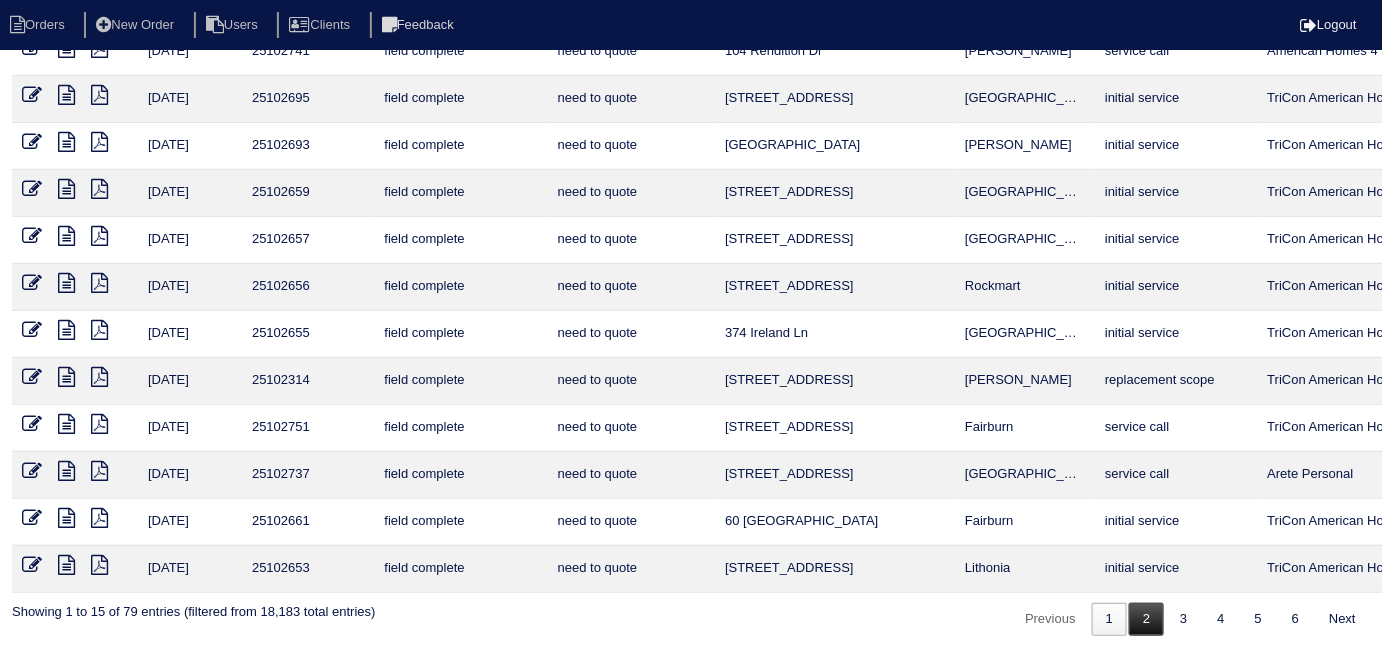 click on "2" at bounding box center [1146, 619] 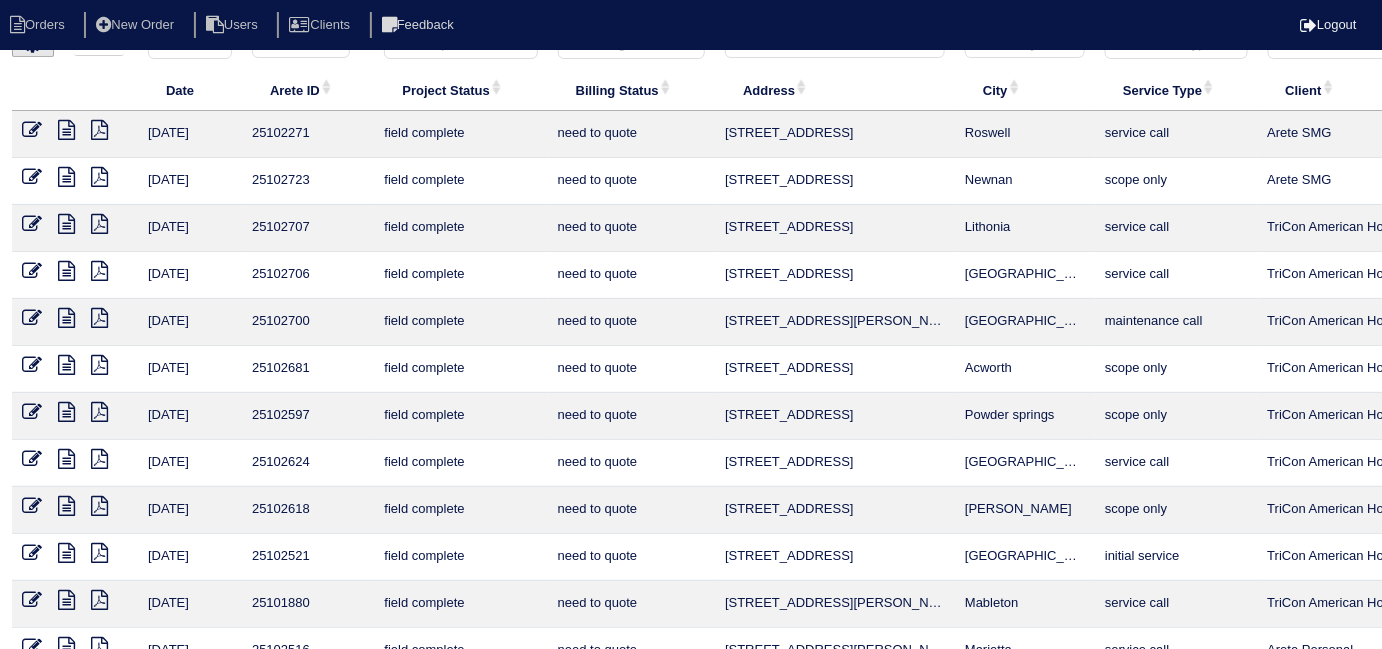 scroll, scrollTop: 0, scrollLeft: 0, axis: both 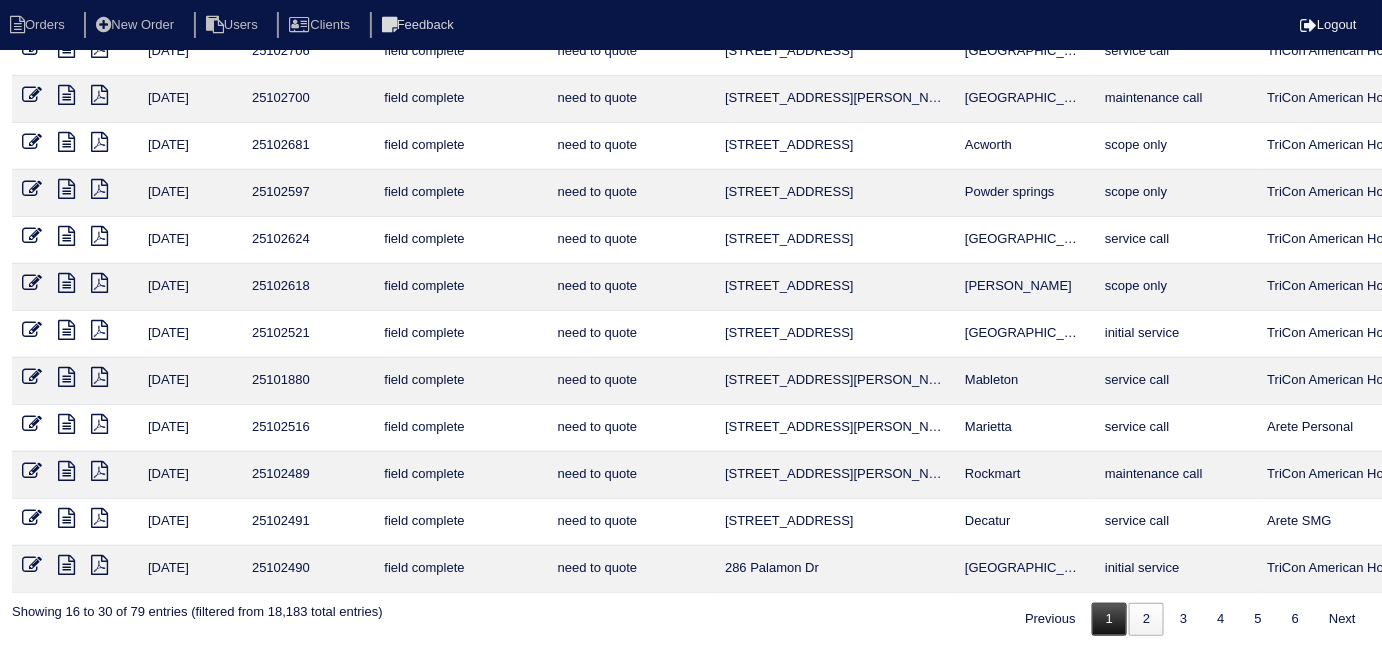 click on "1" at bounding box center [1109, 619] 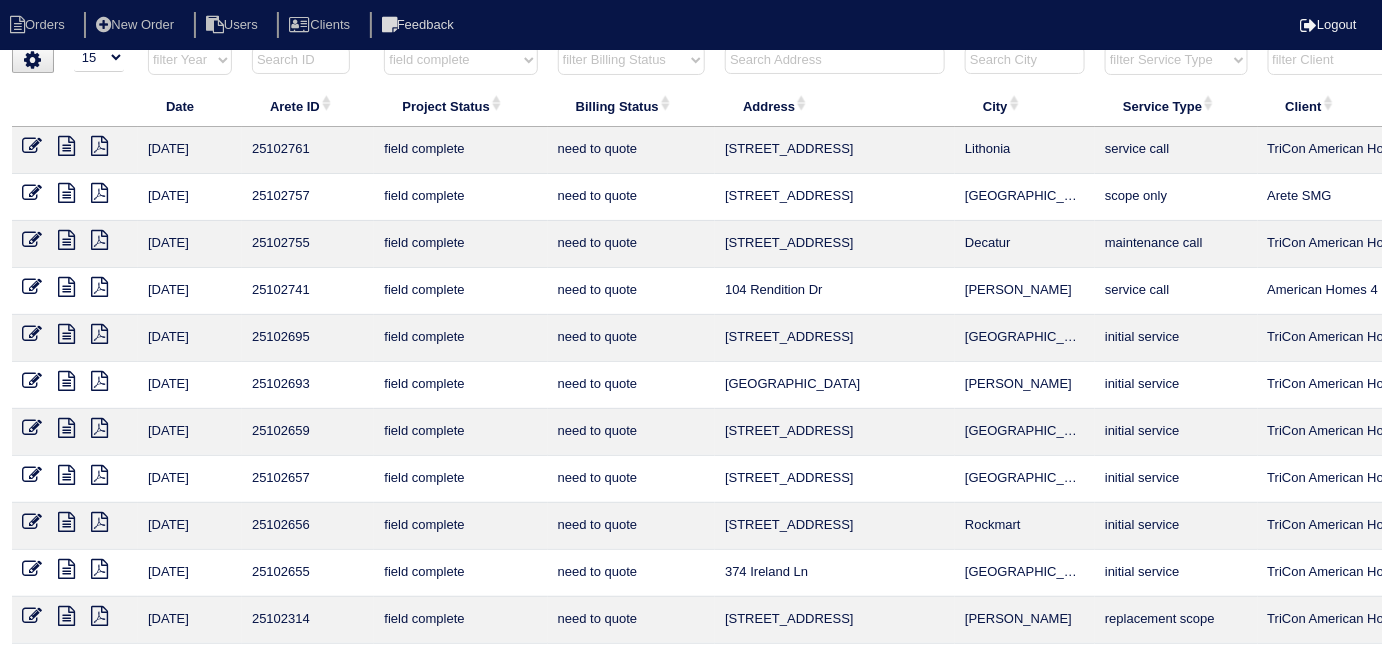 scroll, scrollTop: 0, scrollLeft: 0, axis: both 